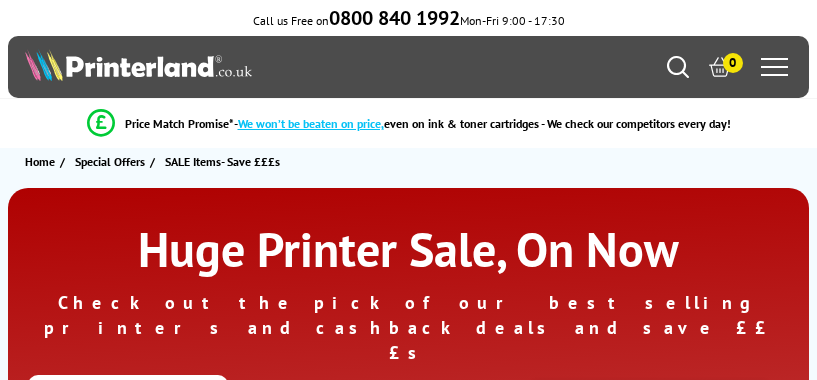 scroll, scrollTop: 0, scrollLeft: 0, axis: both 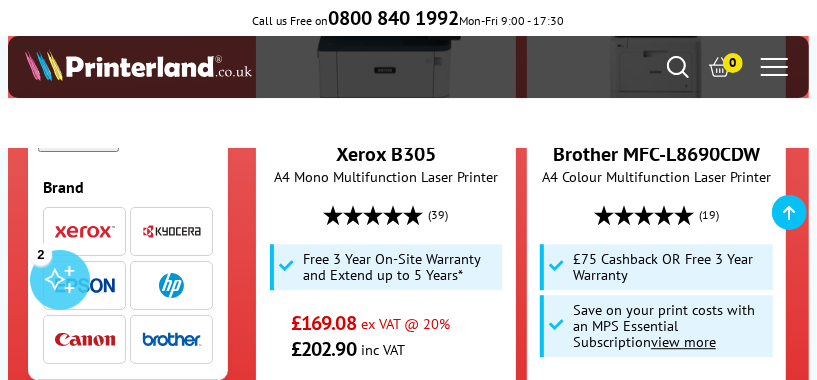 drag, startPoint x: 802, startPoint y: 257, endPoint x: 170, endPoint y: 246, distance: 632.0957 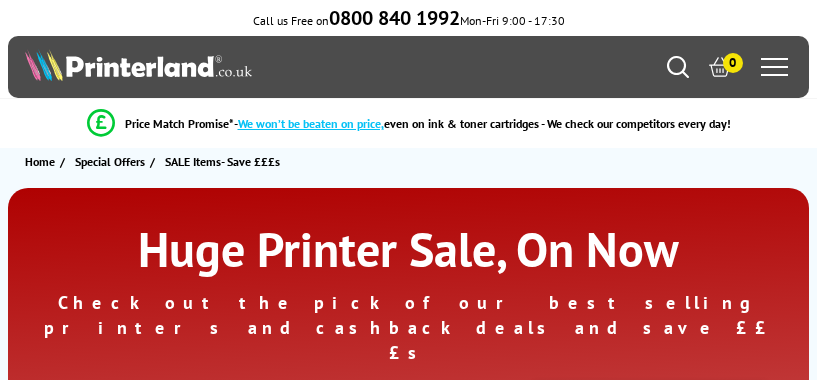 scroll, scrollTop: 0, scrollLeft: 0, axis: both 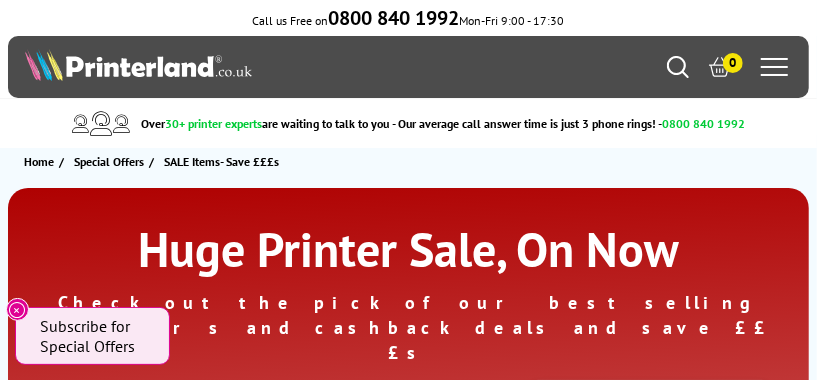click at bounding box center [774, 67] 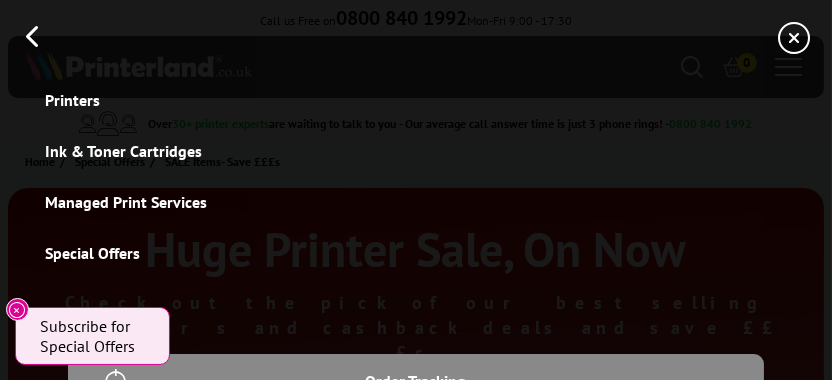 click on "Printers" at bounding box center [72, 100] 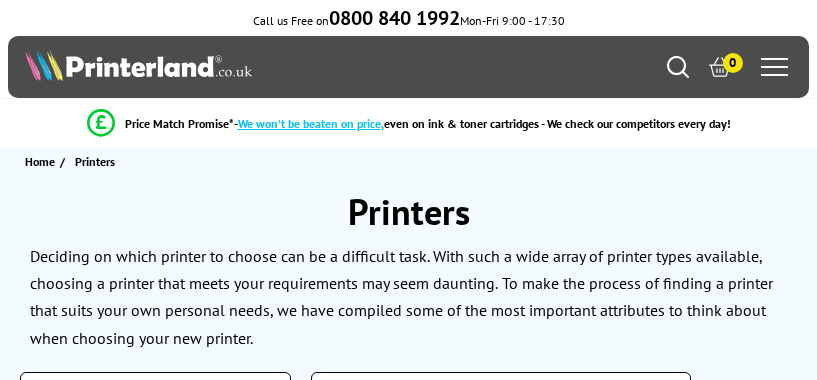 scroll, scrollTop: 0, scrollLeft: 0, axis: both 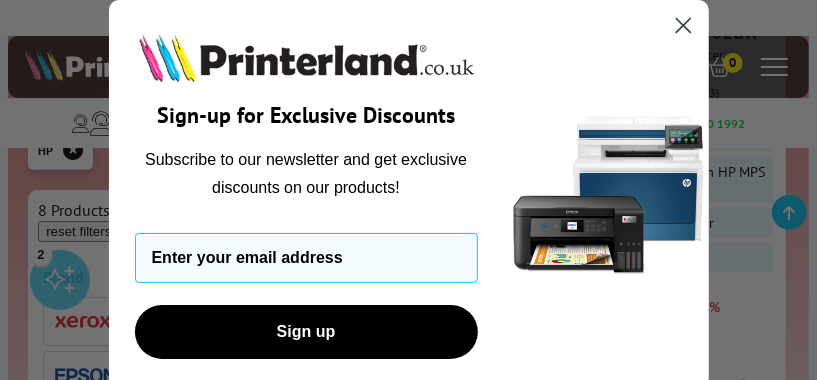 click at bounding box center [682, 25] 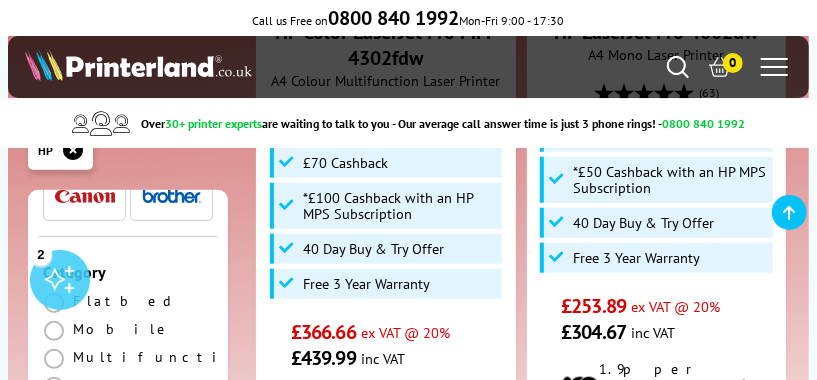 scroll, scrollTop: 196, scrollLeft: 0, axis: vertical 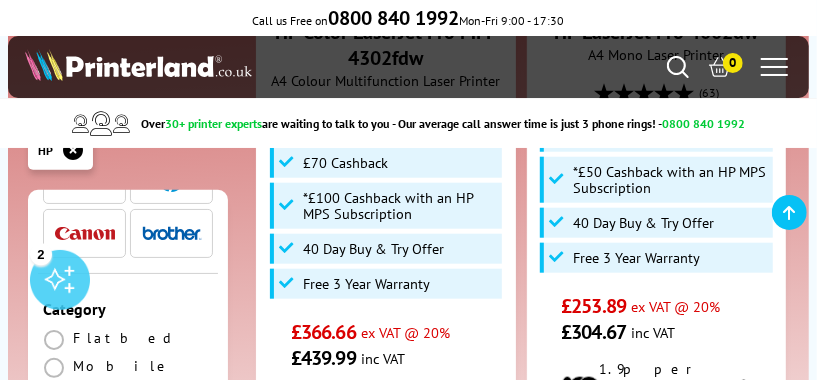 click at bounding box center (171, 179) 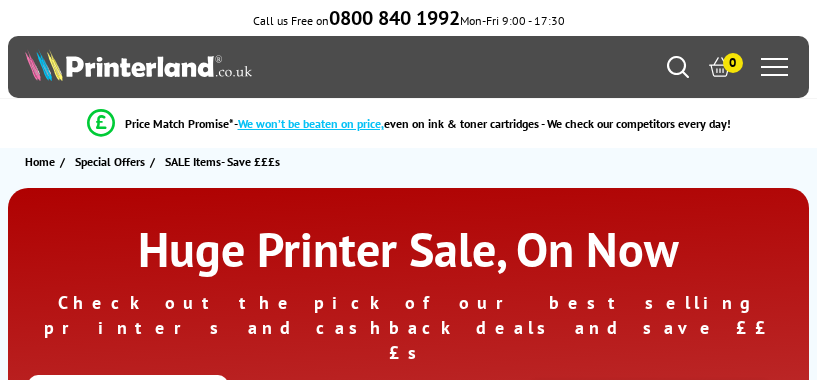 scroll, scrollTop: 0, scrollLeft: 0, axis: both 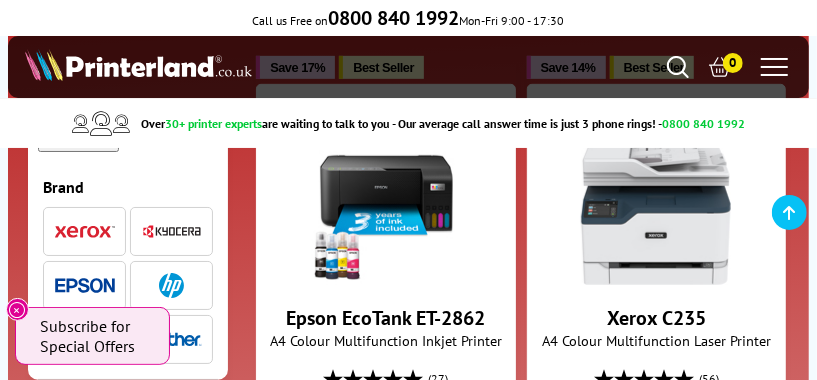 click at bounding box center [18, 310] 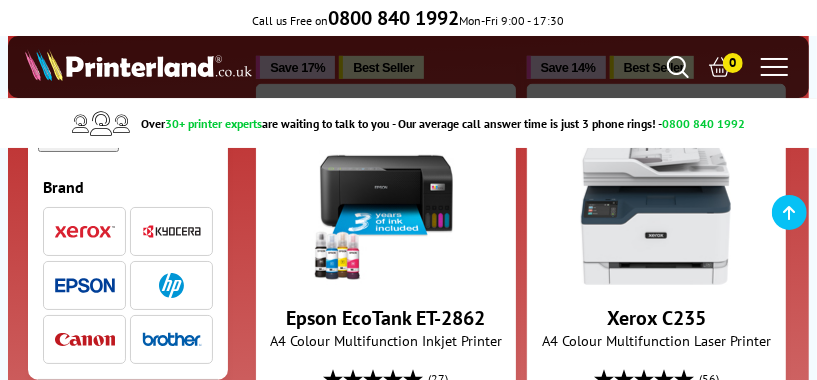 click at bounding box center (171, 285) 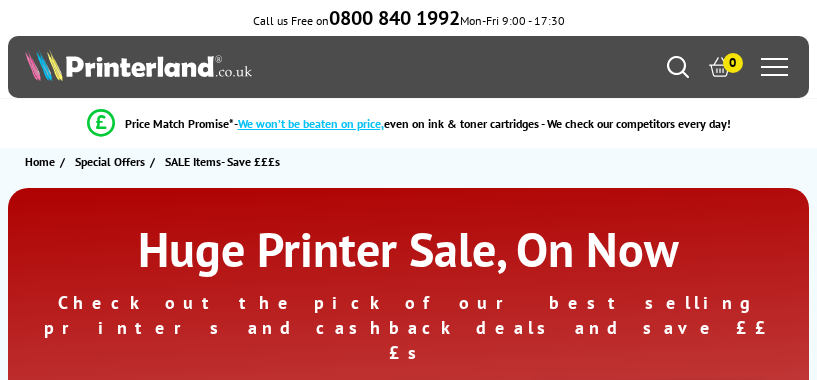 scroll, scrollTop: 0, scrollLeft: 0, axis: both 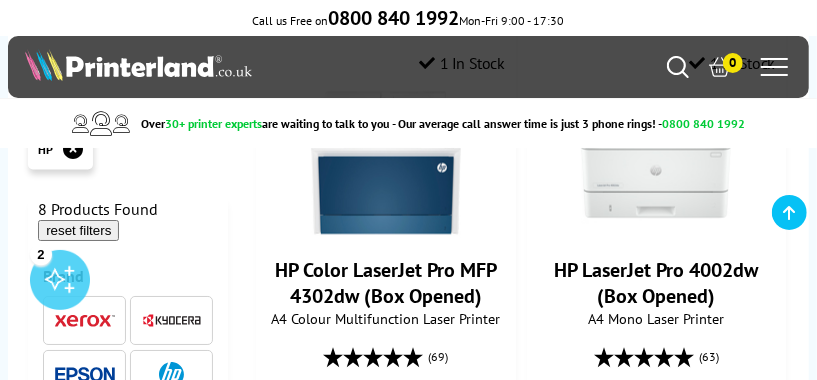 click at bounding box center (774, 67) 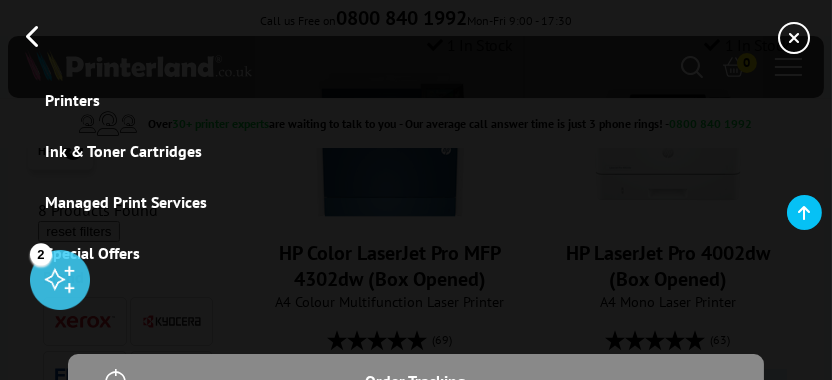 click on "Ink & Toner Cartridges" at bounding box center (123, 151) 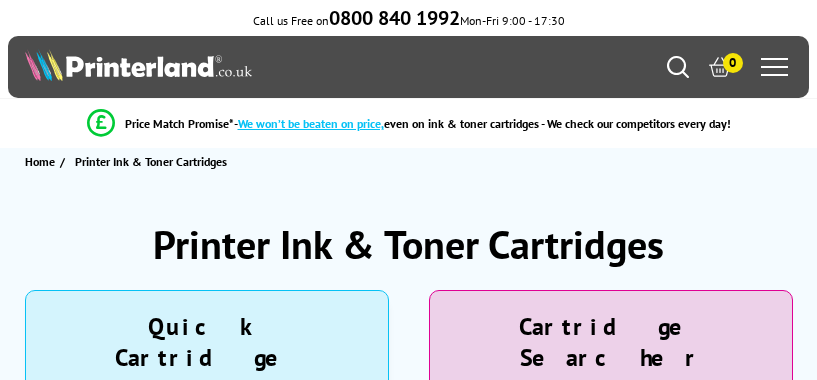 scroll, scrollTop: 0, scrollLeft: 0, axis: both 